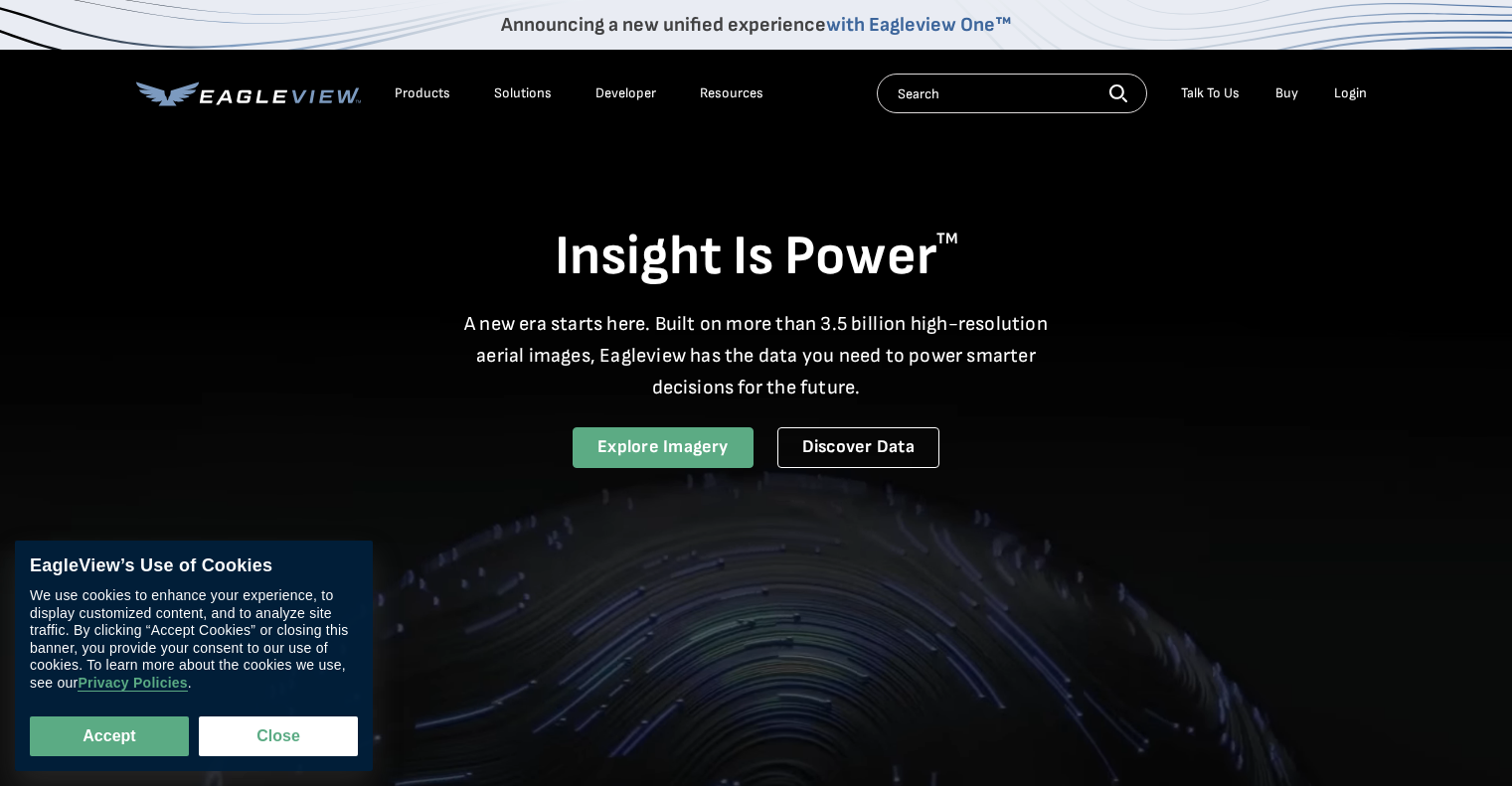 scroll, scrollTop: 0, scrollLeft: 0, axis: both 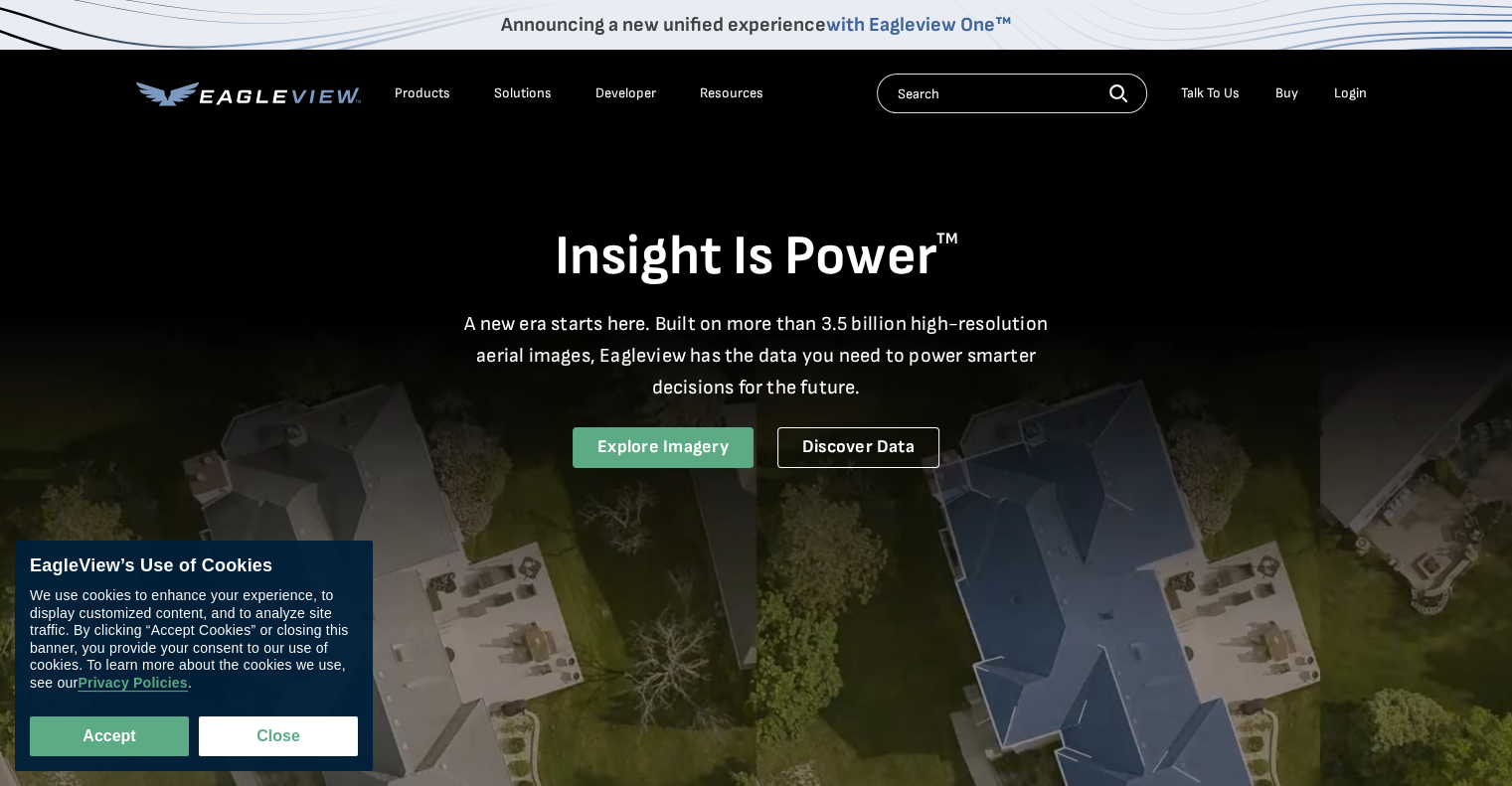 click on "Explore Imagery" at bounding box center [663, 447] 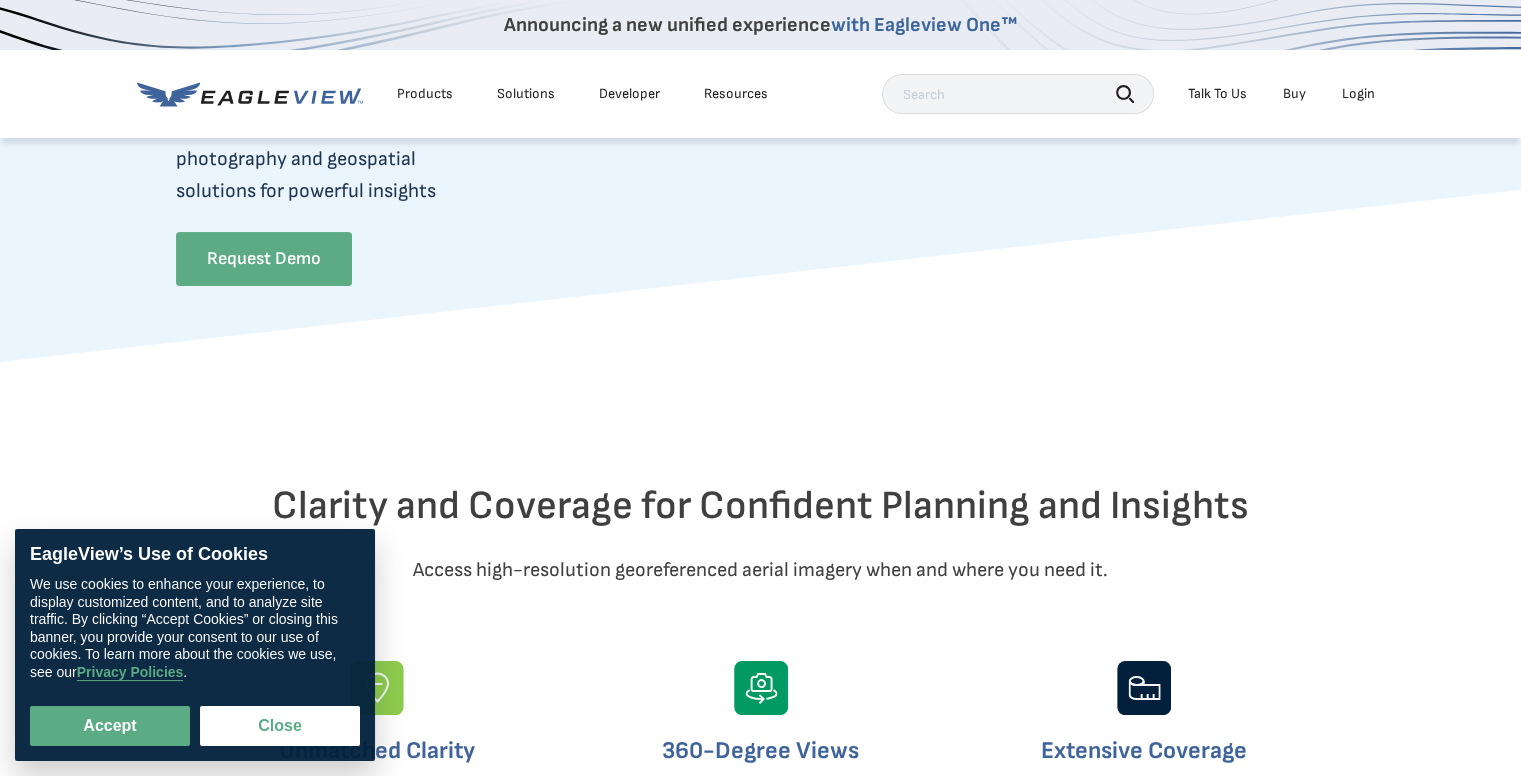 scroll, scrollTop: 0, scrollLeft: 0, axis: both 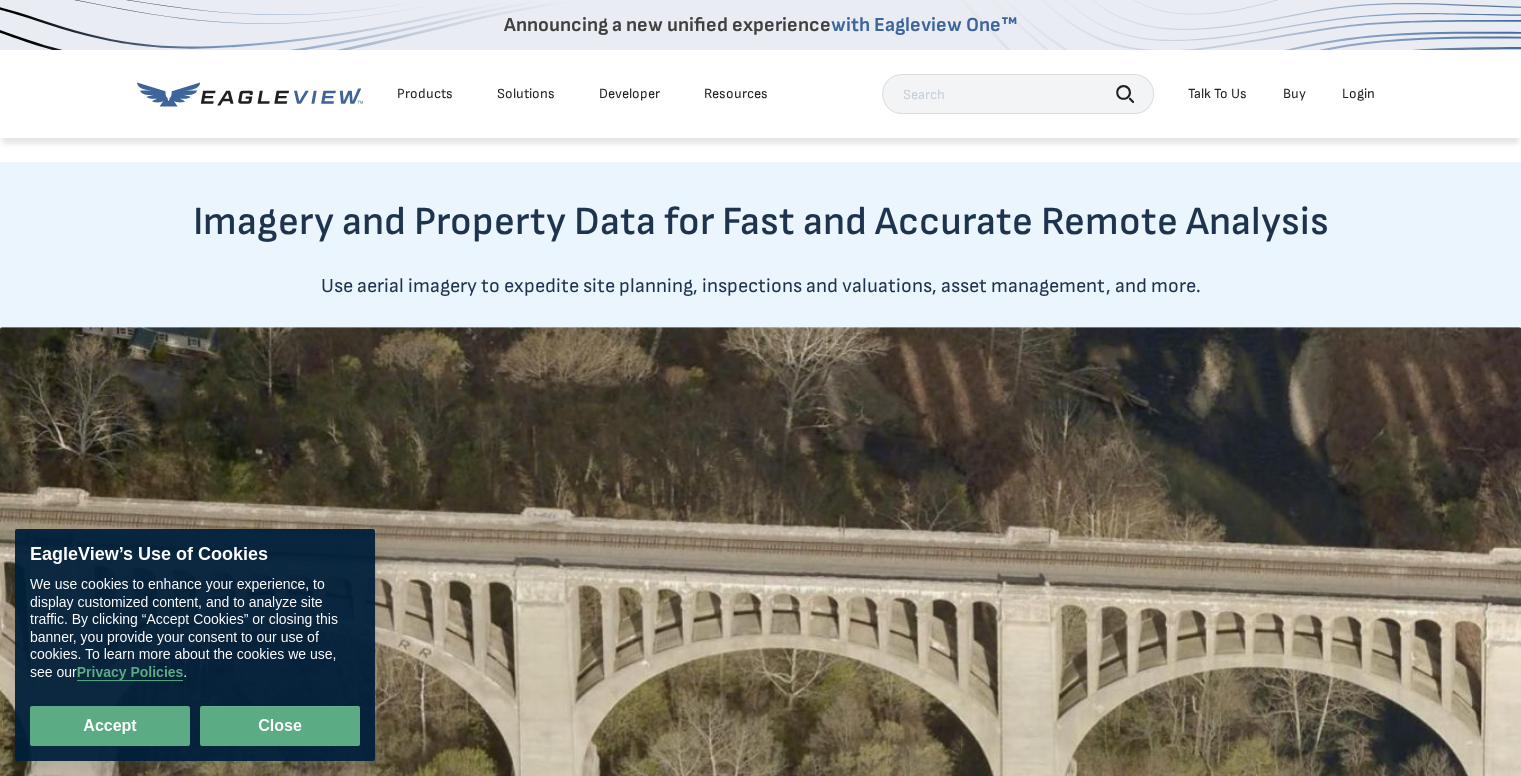 click on "Close" at bounding box center [280, 726] 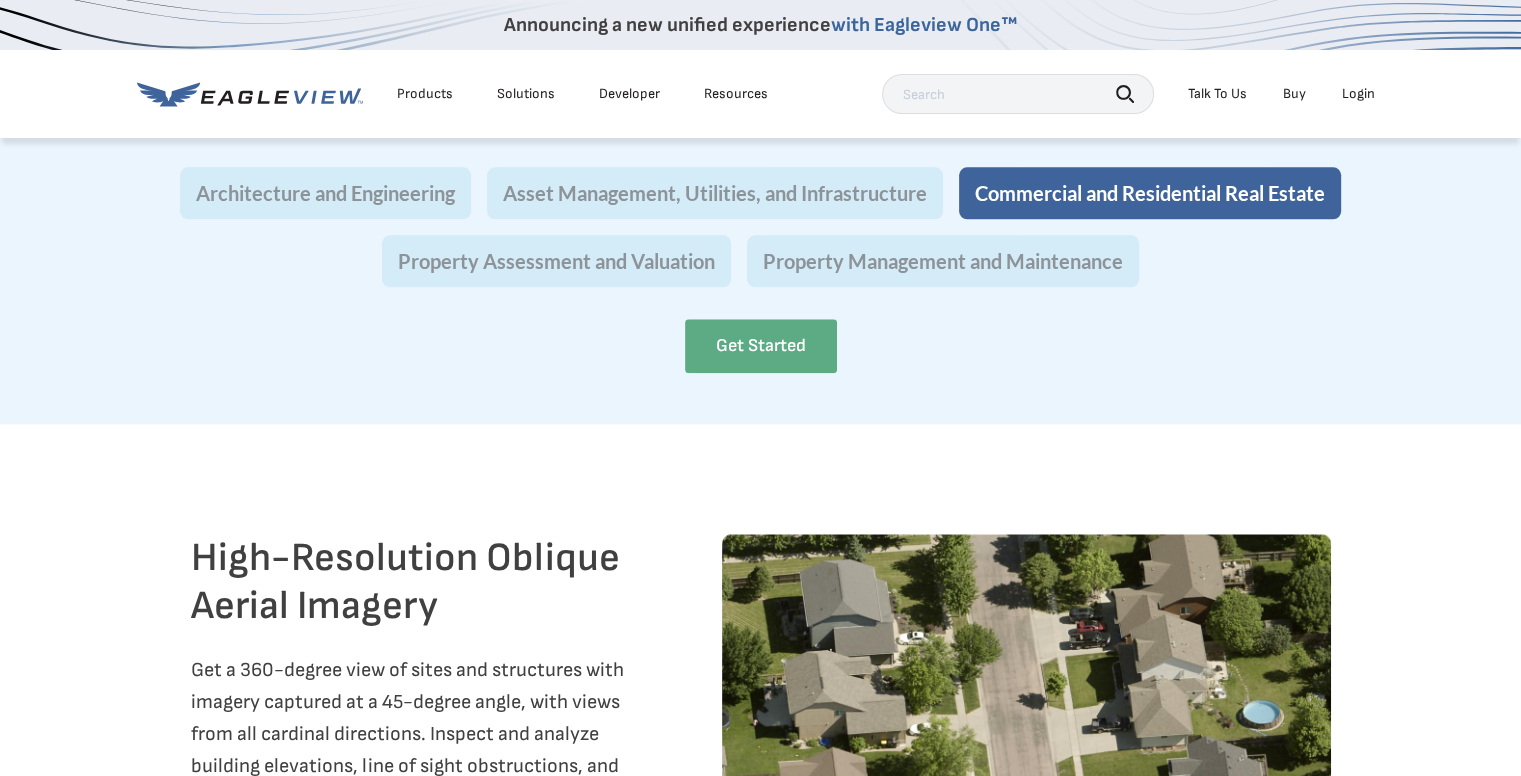 scroll, scrollTop: 1900, scrollLeft: 0, axis: vertical 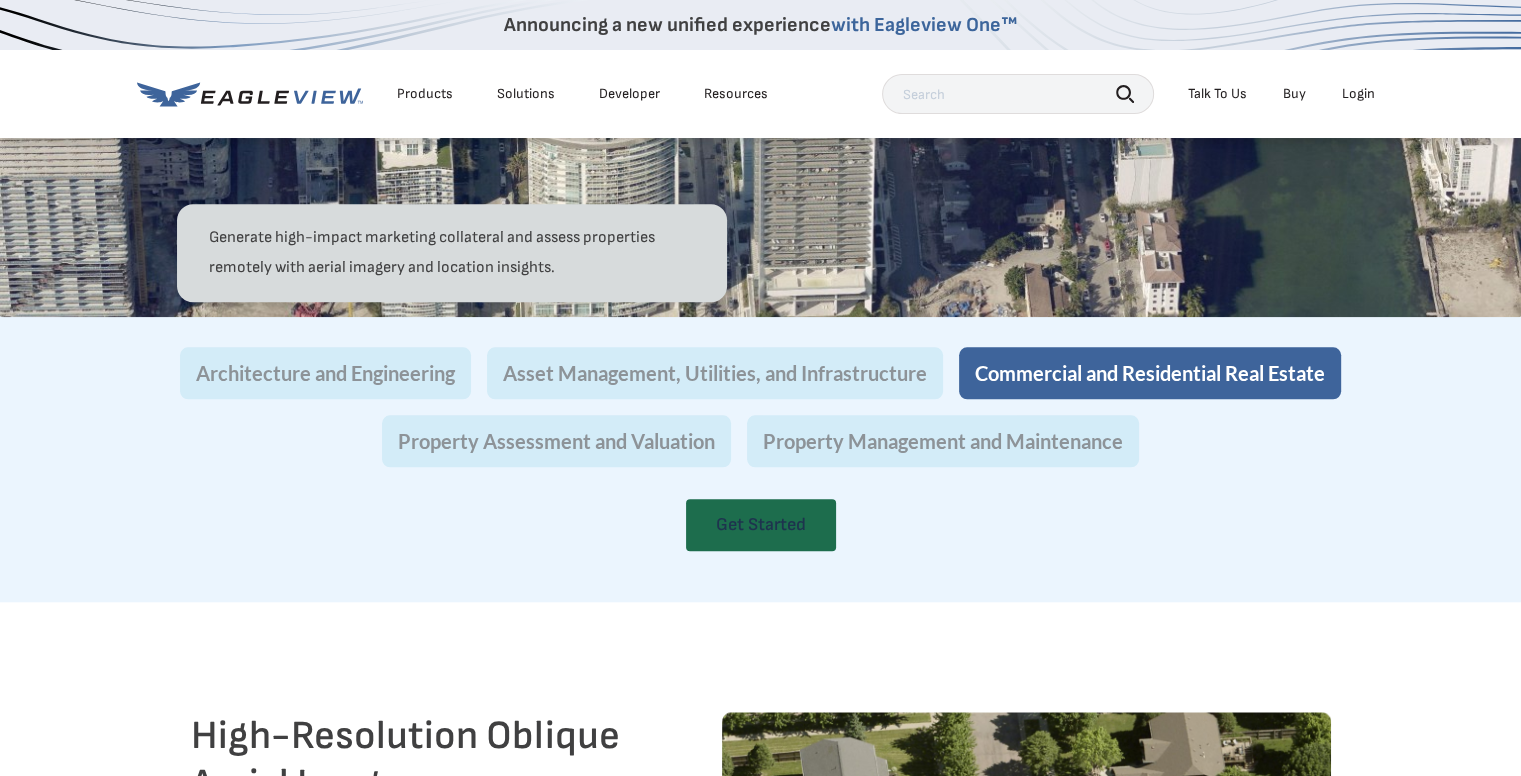 click on "Get Started" at bounding box center (761, 525) 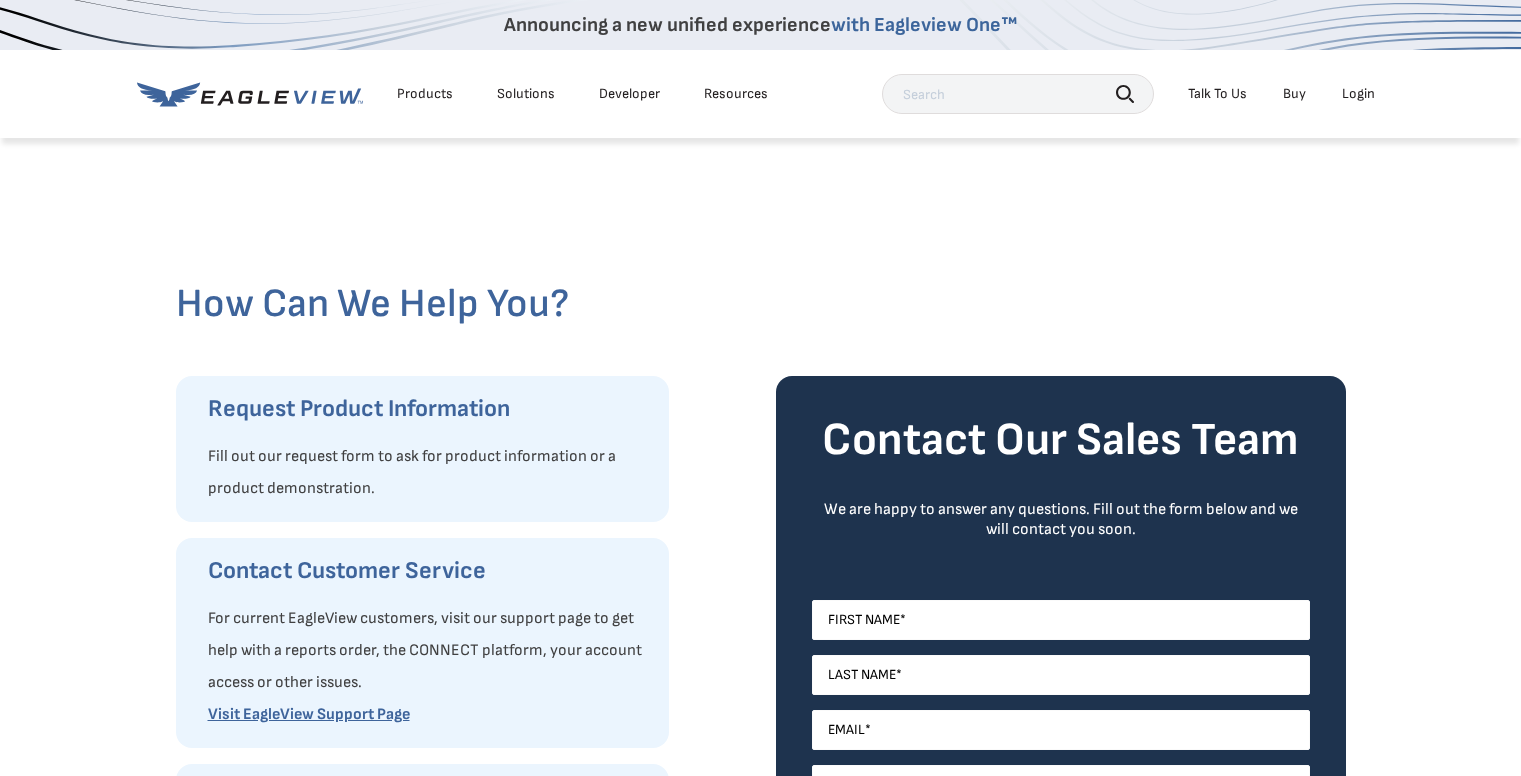 scroll, scrollTop: 0, scrollLeft: 0, axis: both 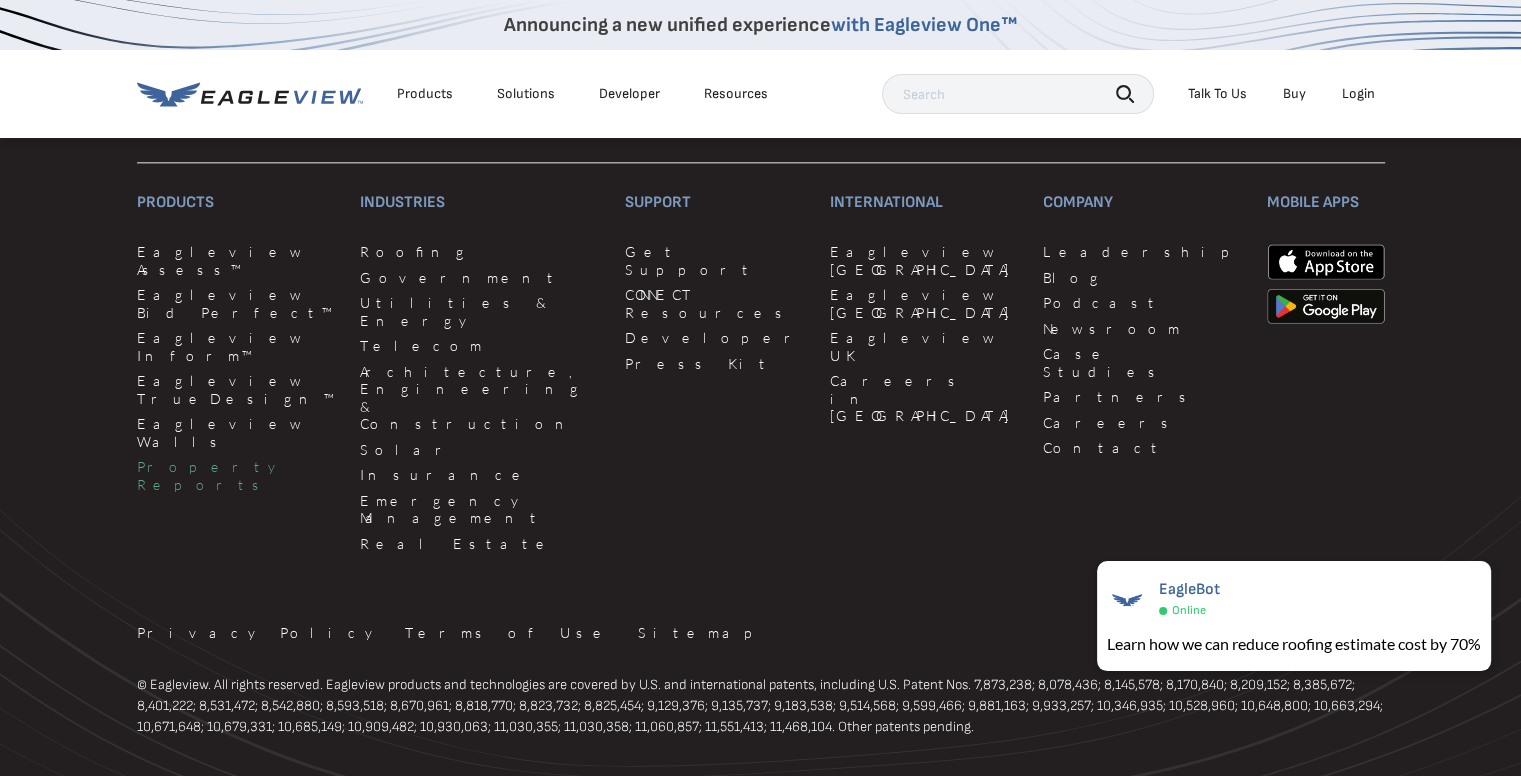 click on "Property Reports" at bounding box center [236, 475] 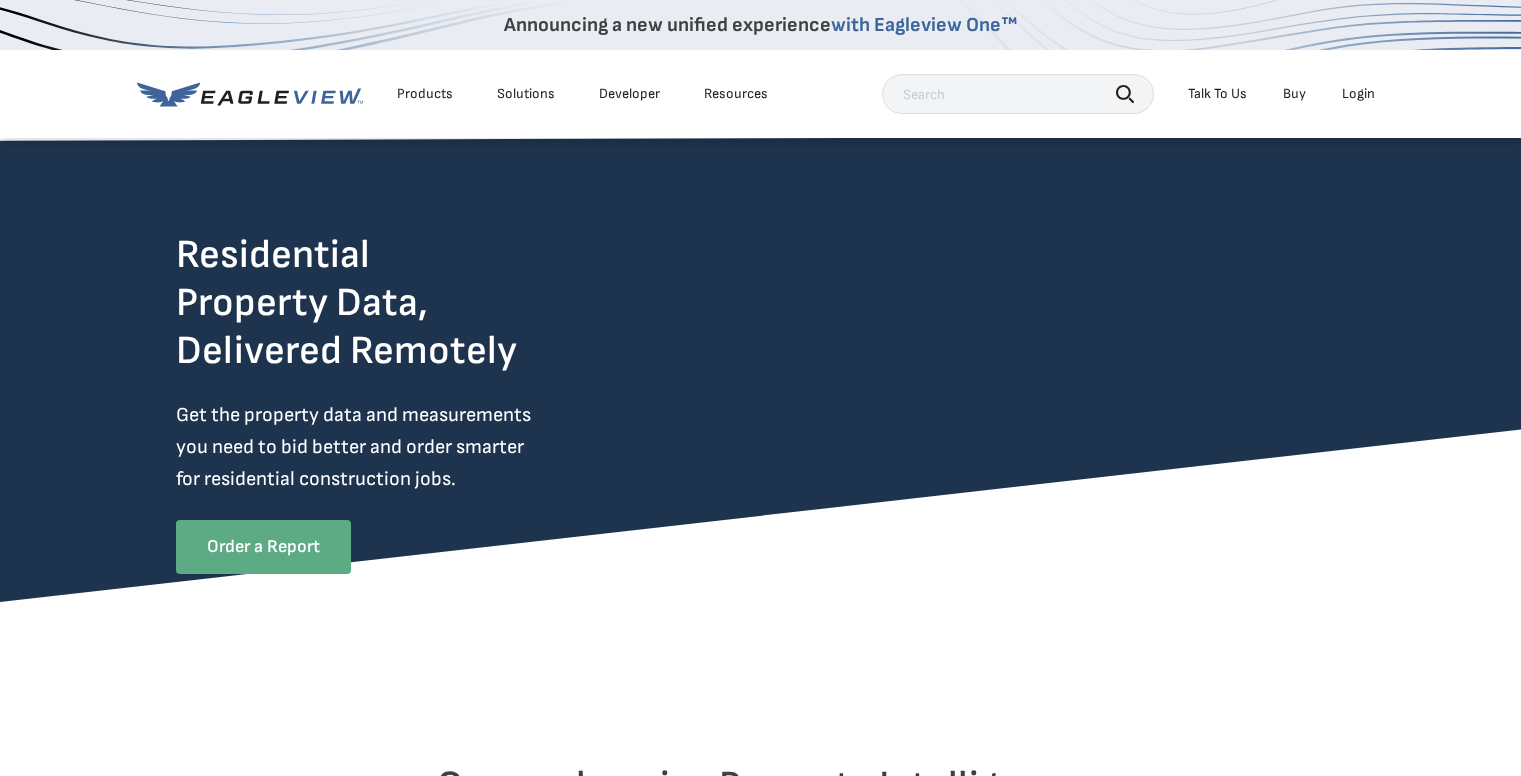 scroll, scrollTop: 0, scrollLeft: 0, axis: both 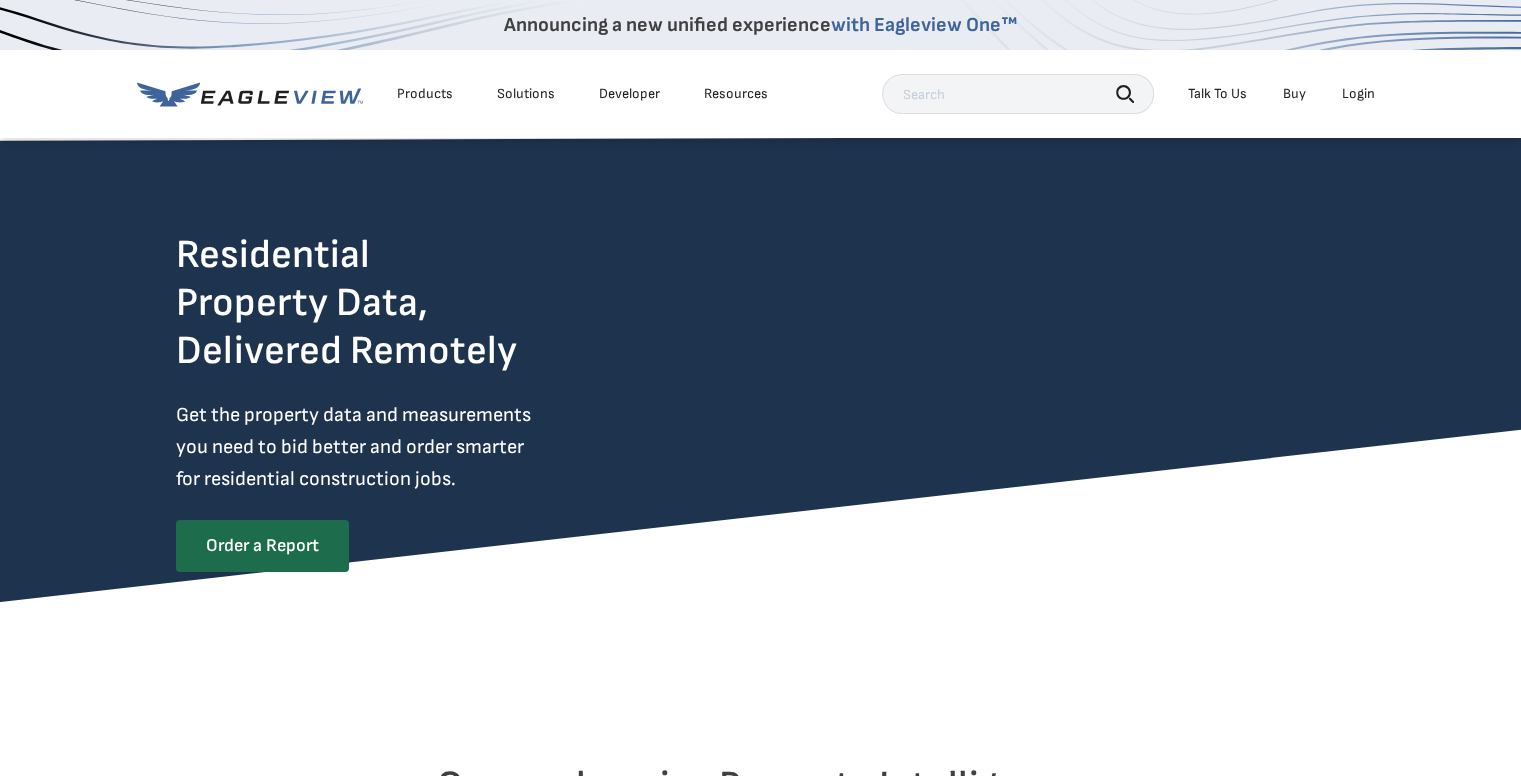click on "Order a Report" at bounding box center (262, 546) 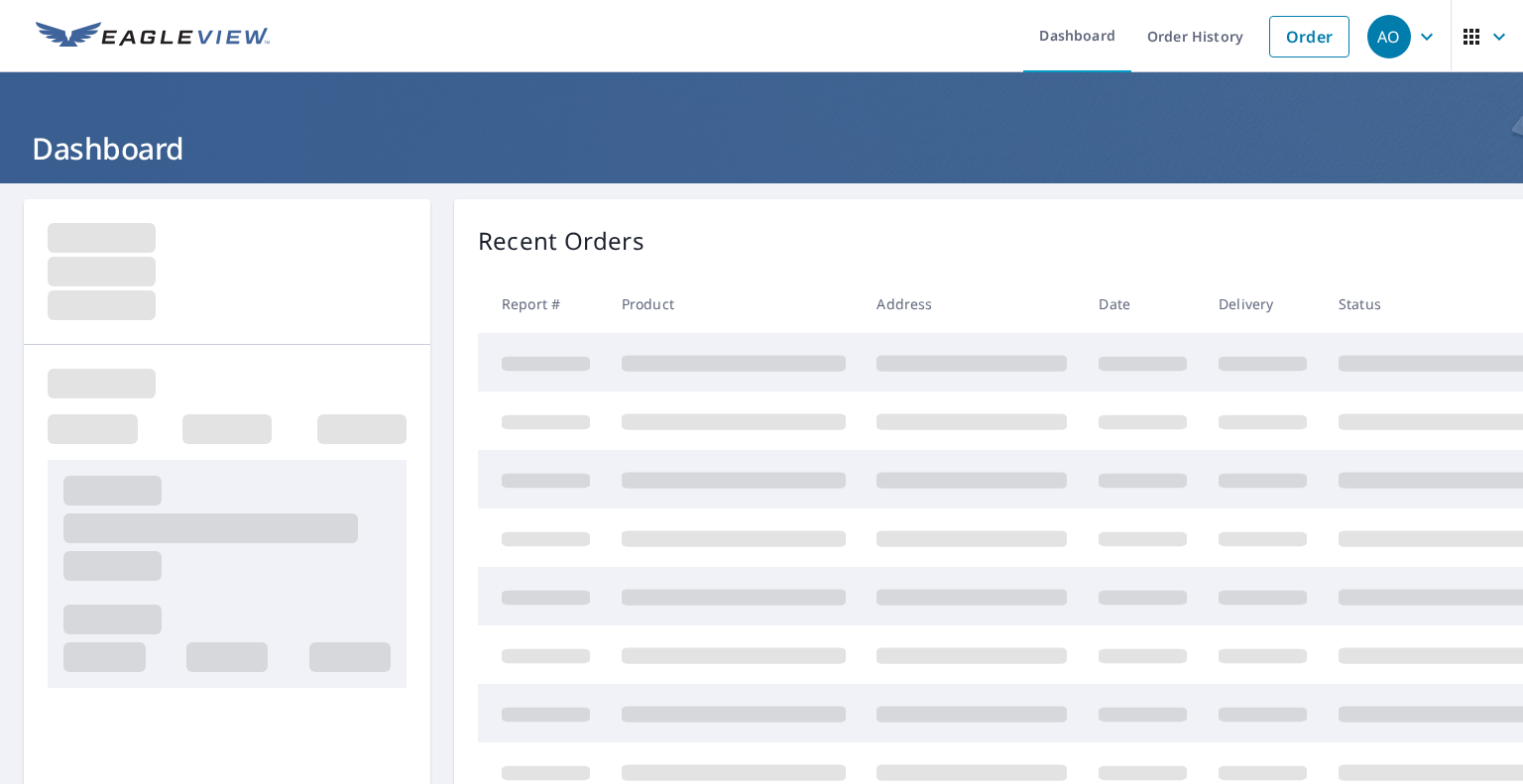 scroll, scrollTop: 0, scrollLeft: 0, axis: both 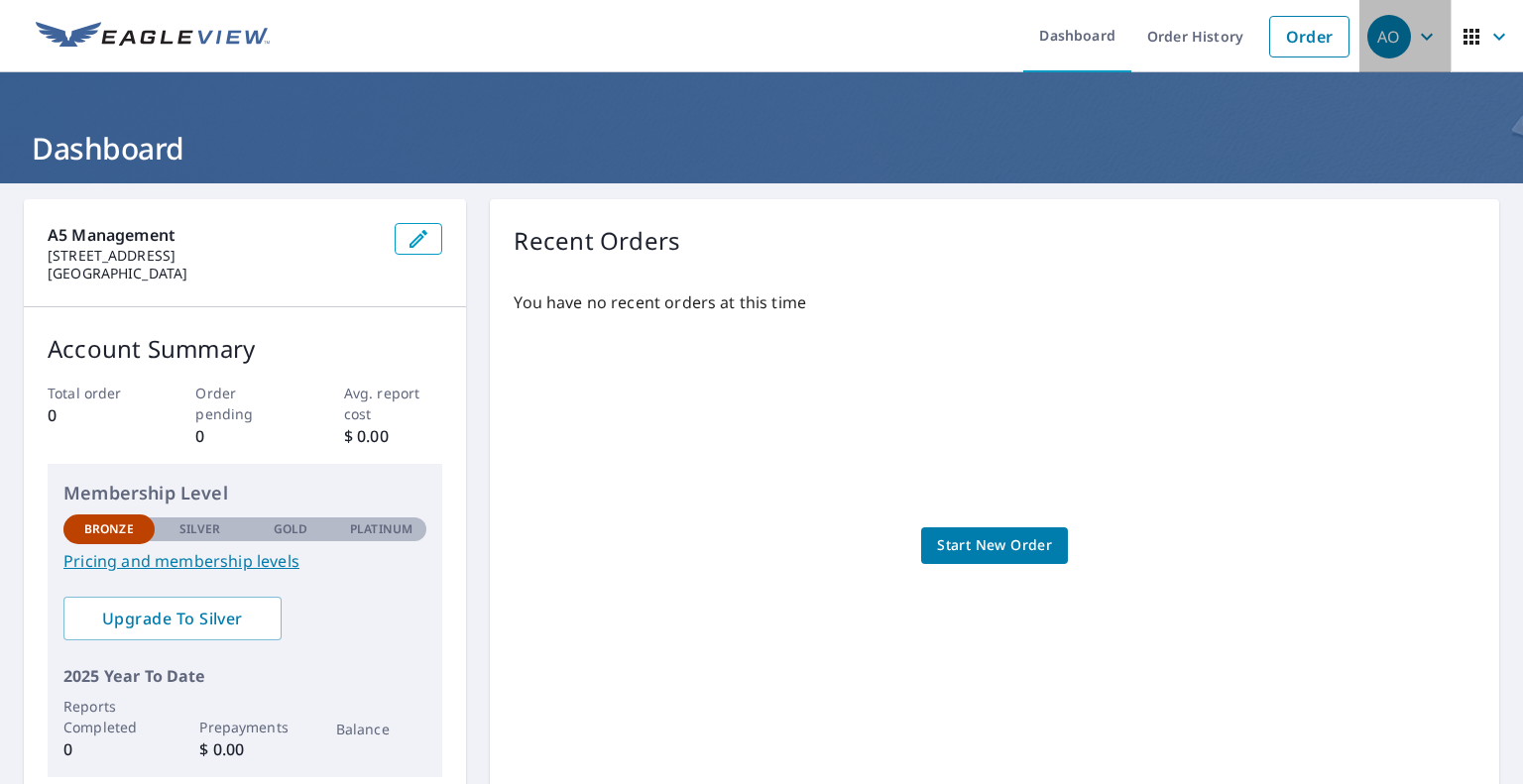 click 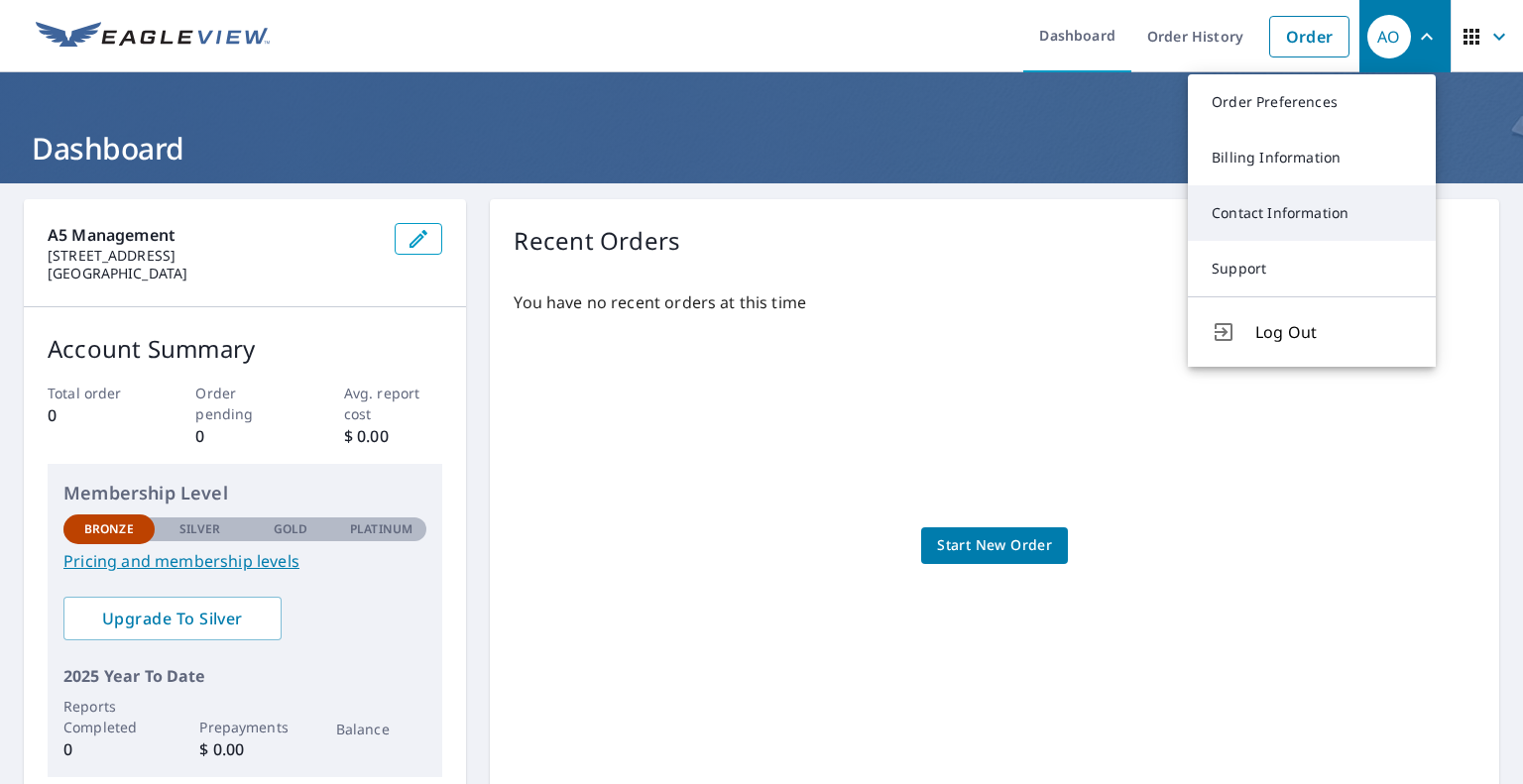 click on "Contact Information" at bounding box center [1312, 213] 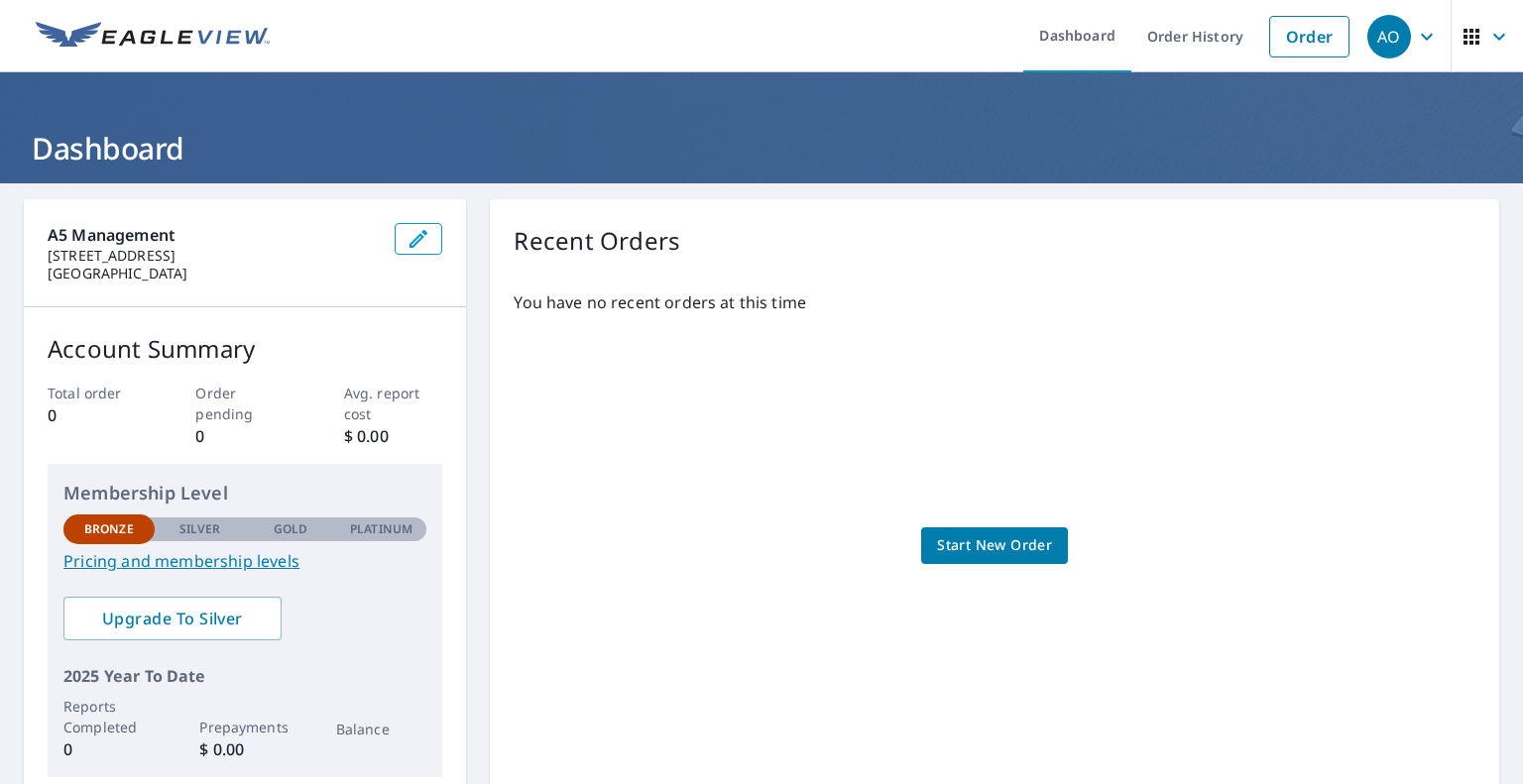 click on "Start New Order" at bounding box center [995, 545] 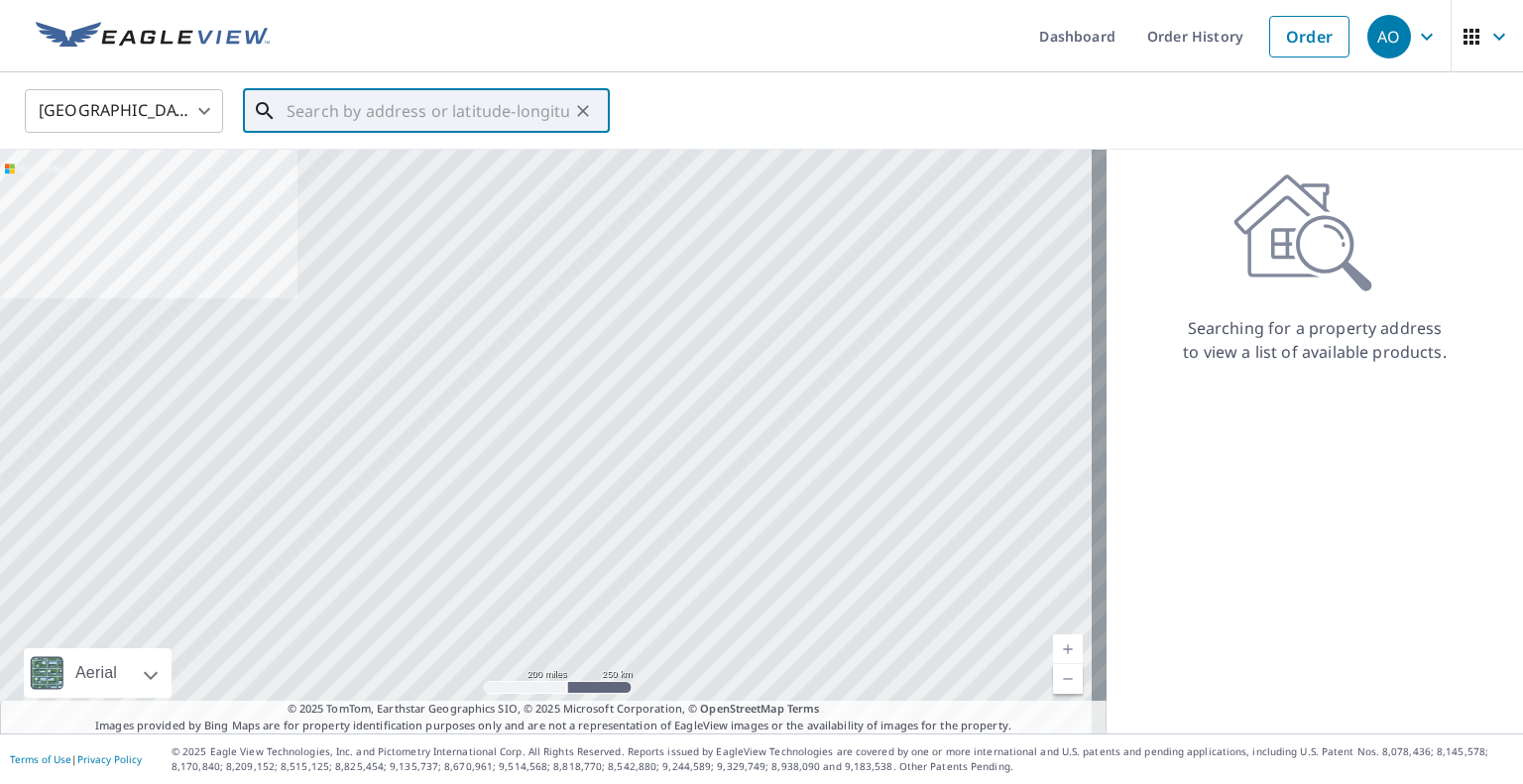 paste on "[STREET_ADDRESS][US_STATE]" 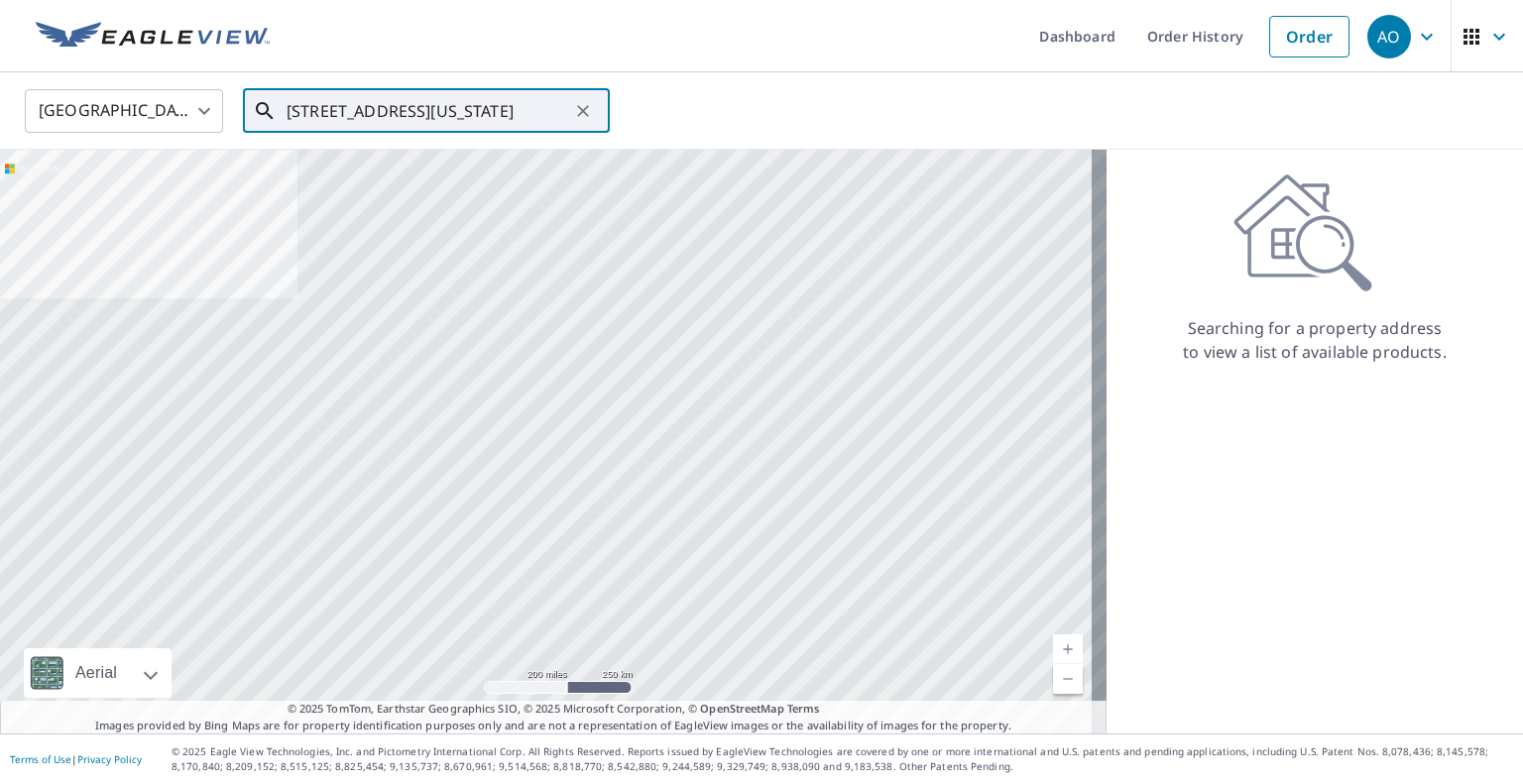 scroll, scrollTop: 0, scrollLeft: 110, axis: horizontal 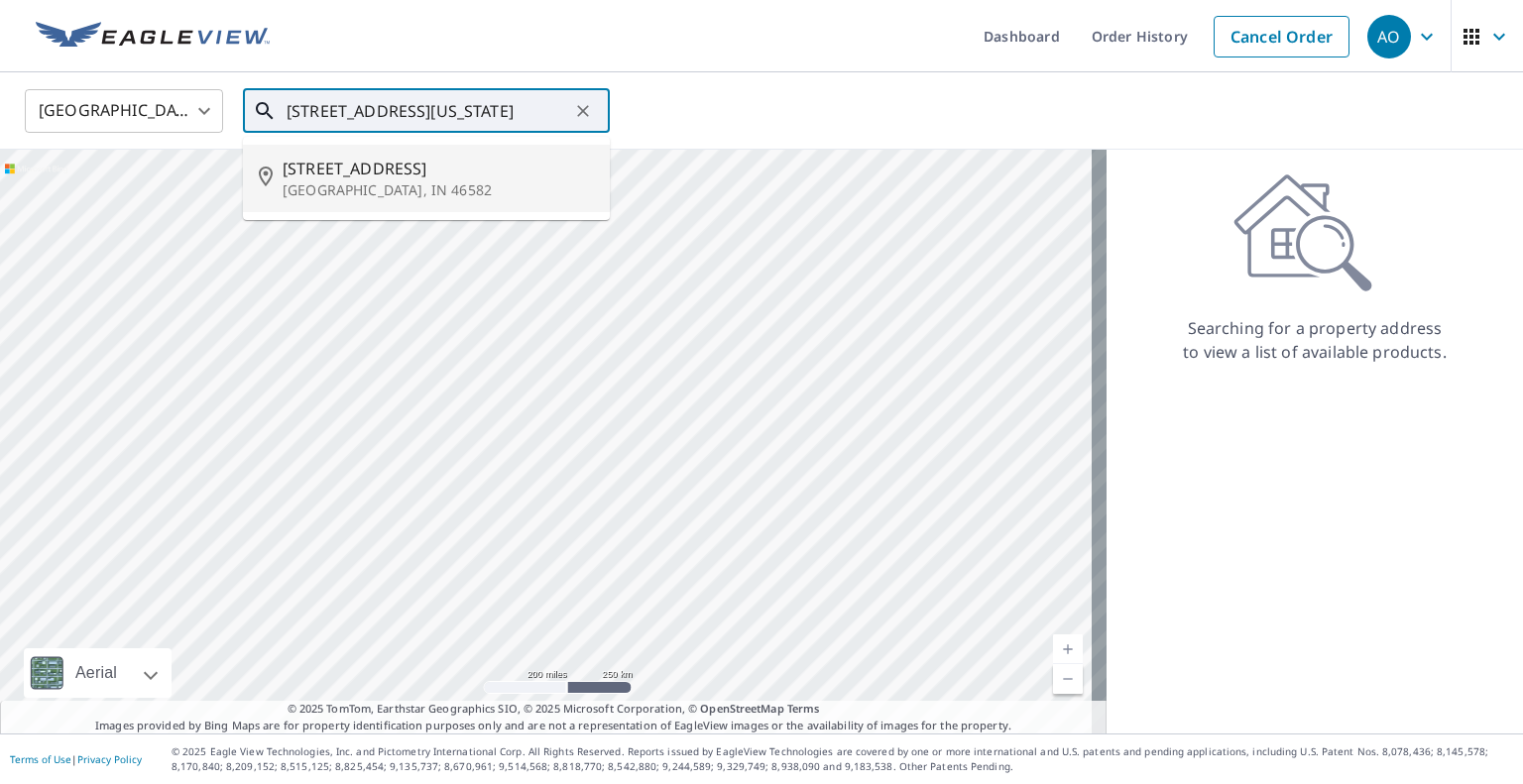 click on "[STREET_ADDRESS]" at bounding box center [438, 168] 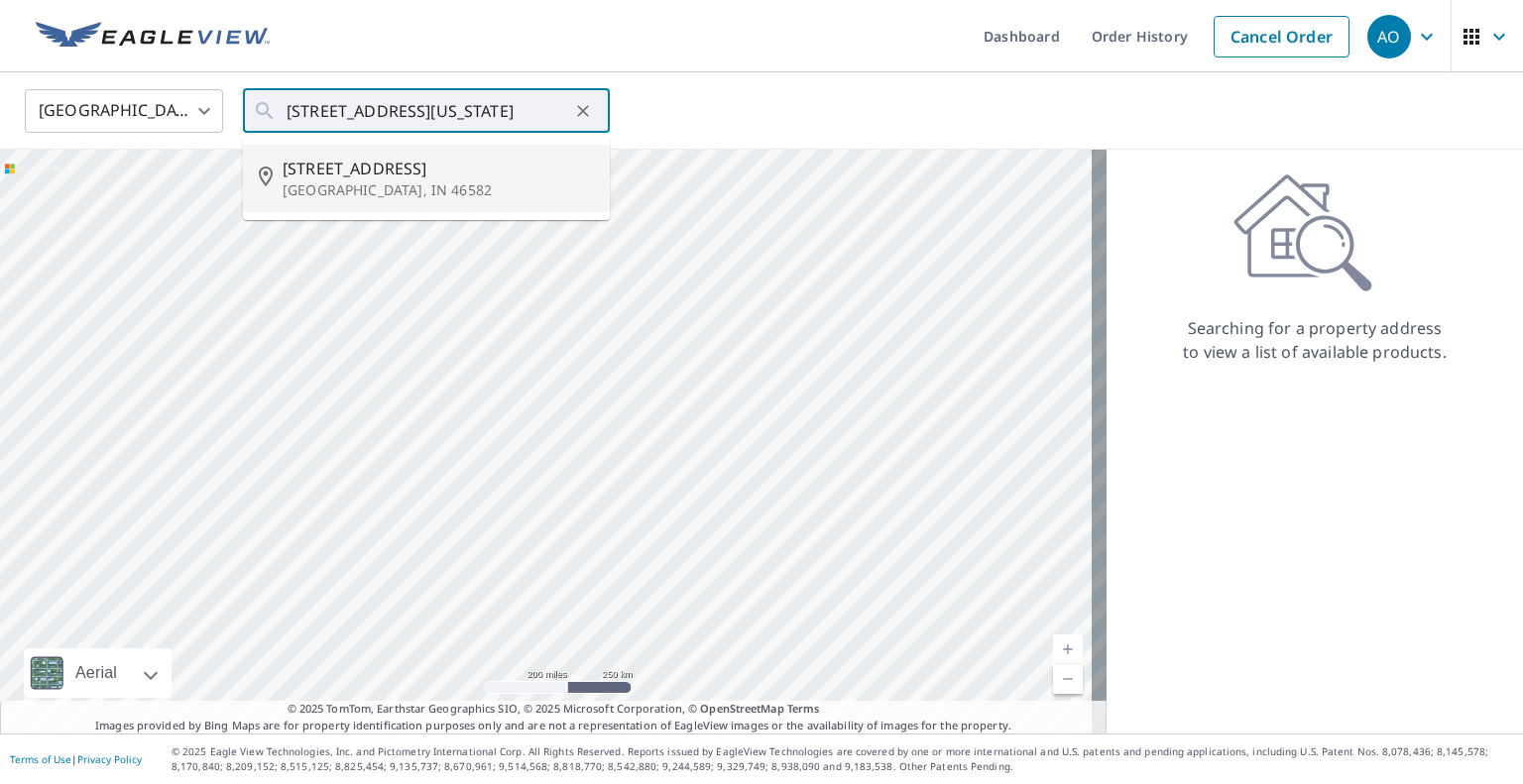type on "[STREET_ADDRESS]" 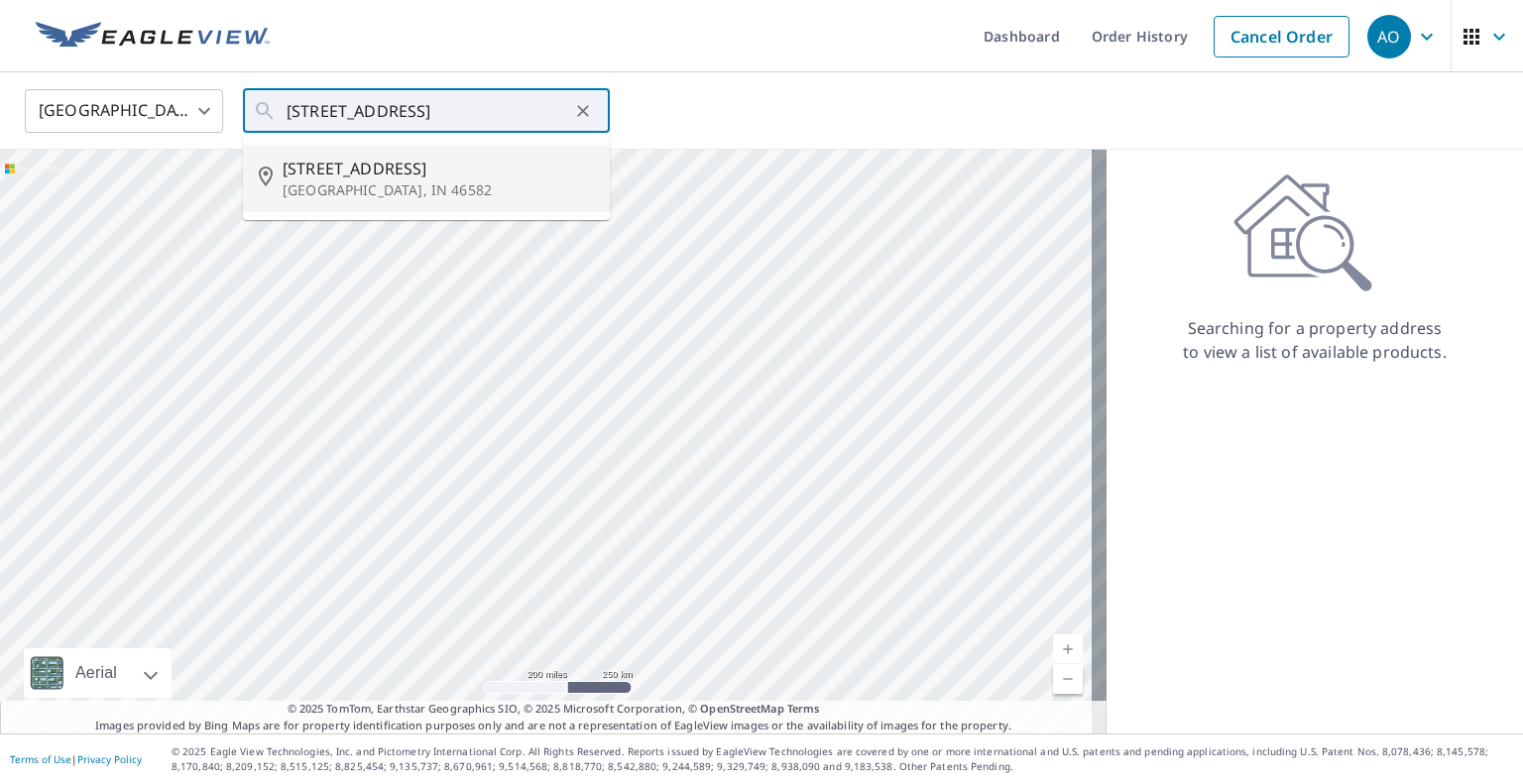 scroll, scrollTop: 0, scrollLeft: 0, axis: both 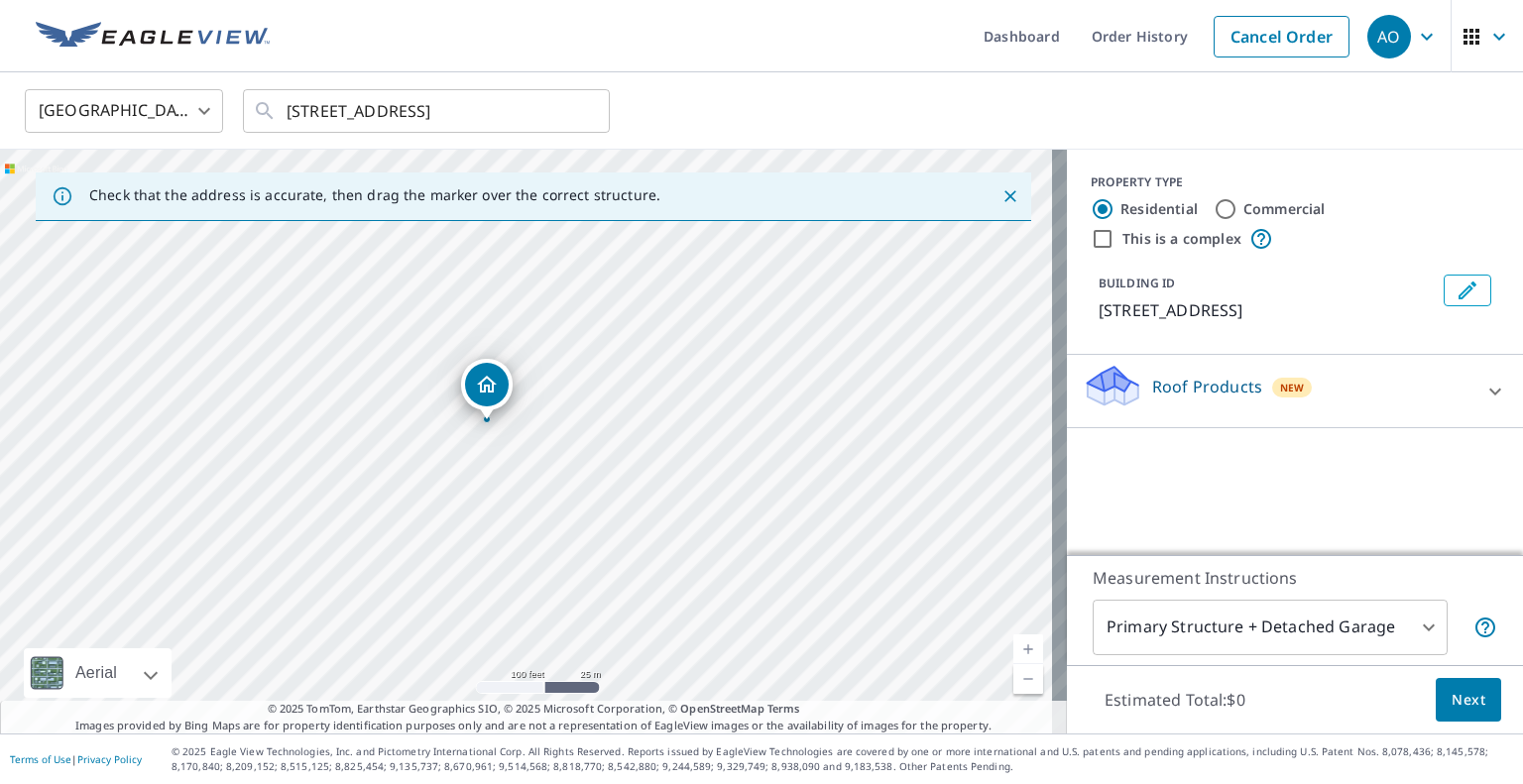click on "AO AO
Dashboard Order History Cancel Order AO [GEOGRAPHIC_DATA] [GEOGRAPHIC_DATA] ​ [STREET_ADDRESS] ​ Check that the address is accurate, then drag the marker over the correct structure. [STREET_ADDRESS] A standard road map Aerial A detailed look from above Labels Labels 100 feet 25 m © 2025 TomTom, © Vexcel Imaging, © 2025 Microsoft Corporation,  © OpenStreetMap Terms © 2025 TomTom, Earthstar Geographics SIO, © 2025 Microsoft Corporation, ©   OpenStreetMap   Terms Images provided by Bing Maps are for property identification purposes only and are not a representation of EagleView images or the availability of images for the property. PROPERTY TYPE Residential Commercial This is a complex BUILDING ID [STREET_ADDRESS] Roof Products New ClaimsReady™ $33.25 - $83.25 Measurement Instructions Primary Structure + Detached Garage 1 ​ Estimated Total:  $0 Next Terms of Use  |  Privacy Policy" at bounding box center (762, 392) 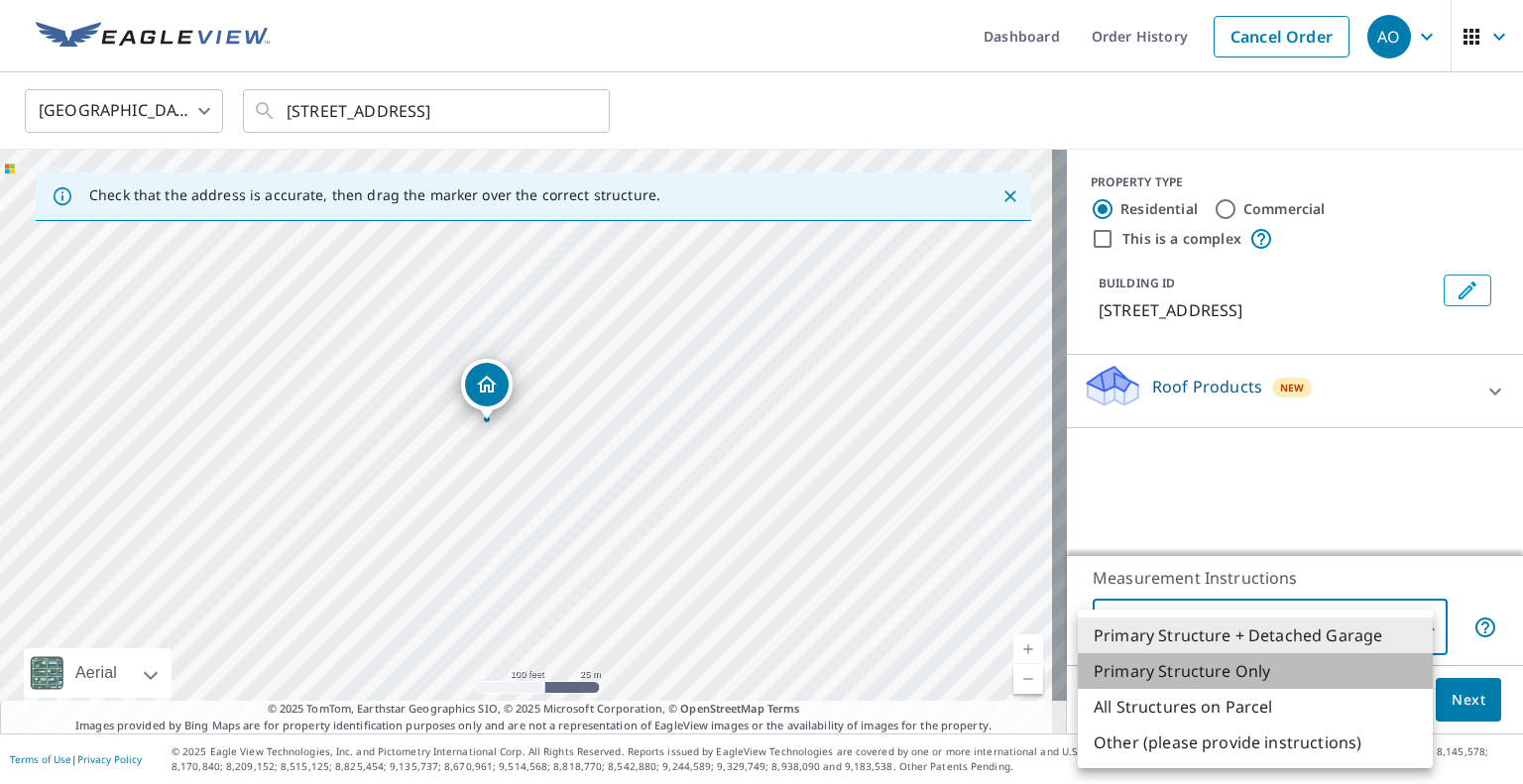 click on "Primary Structure Only" at bounding box center (1255, 671) 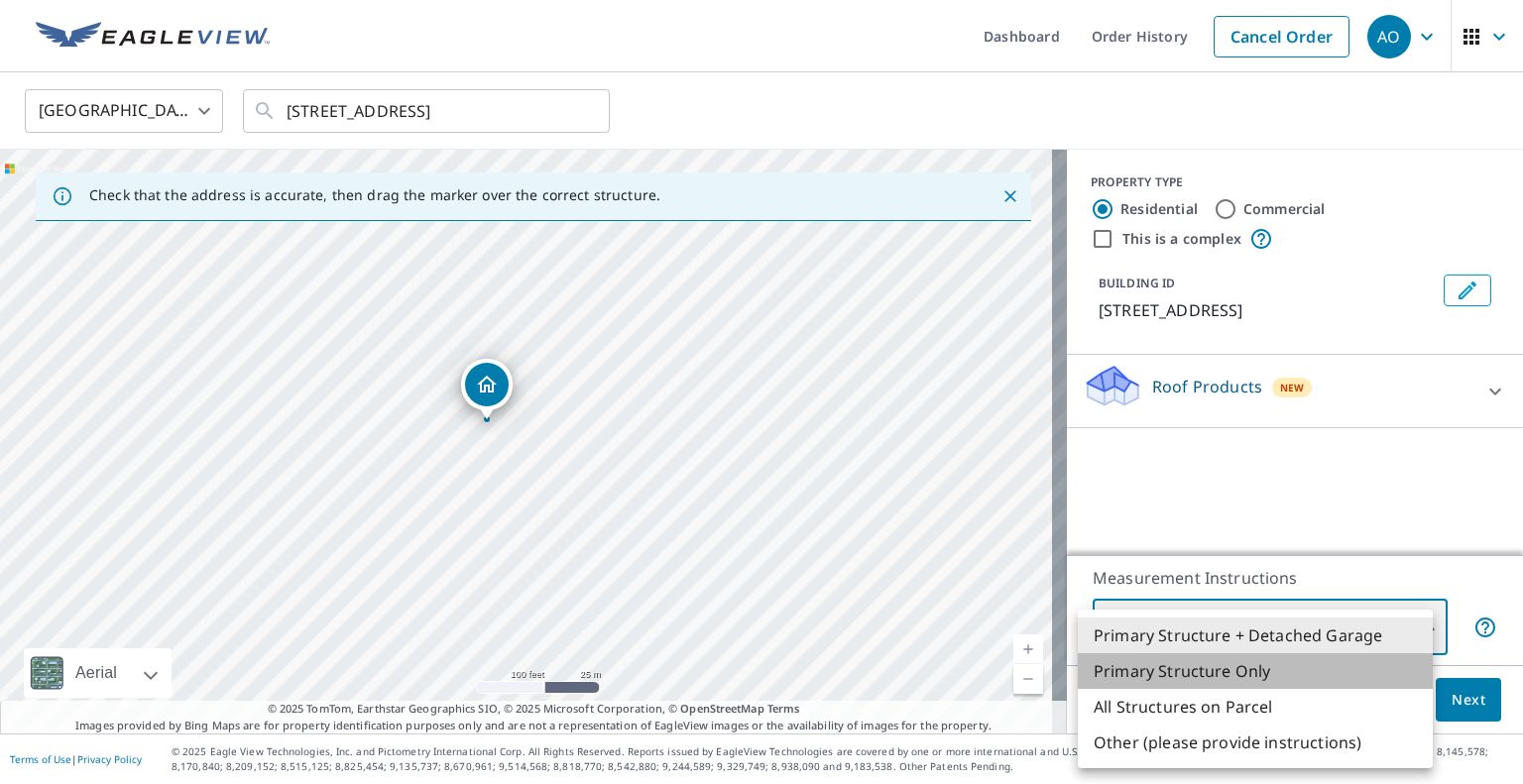 type on "2" 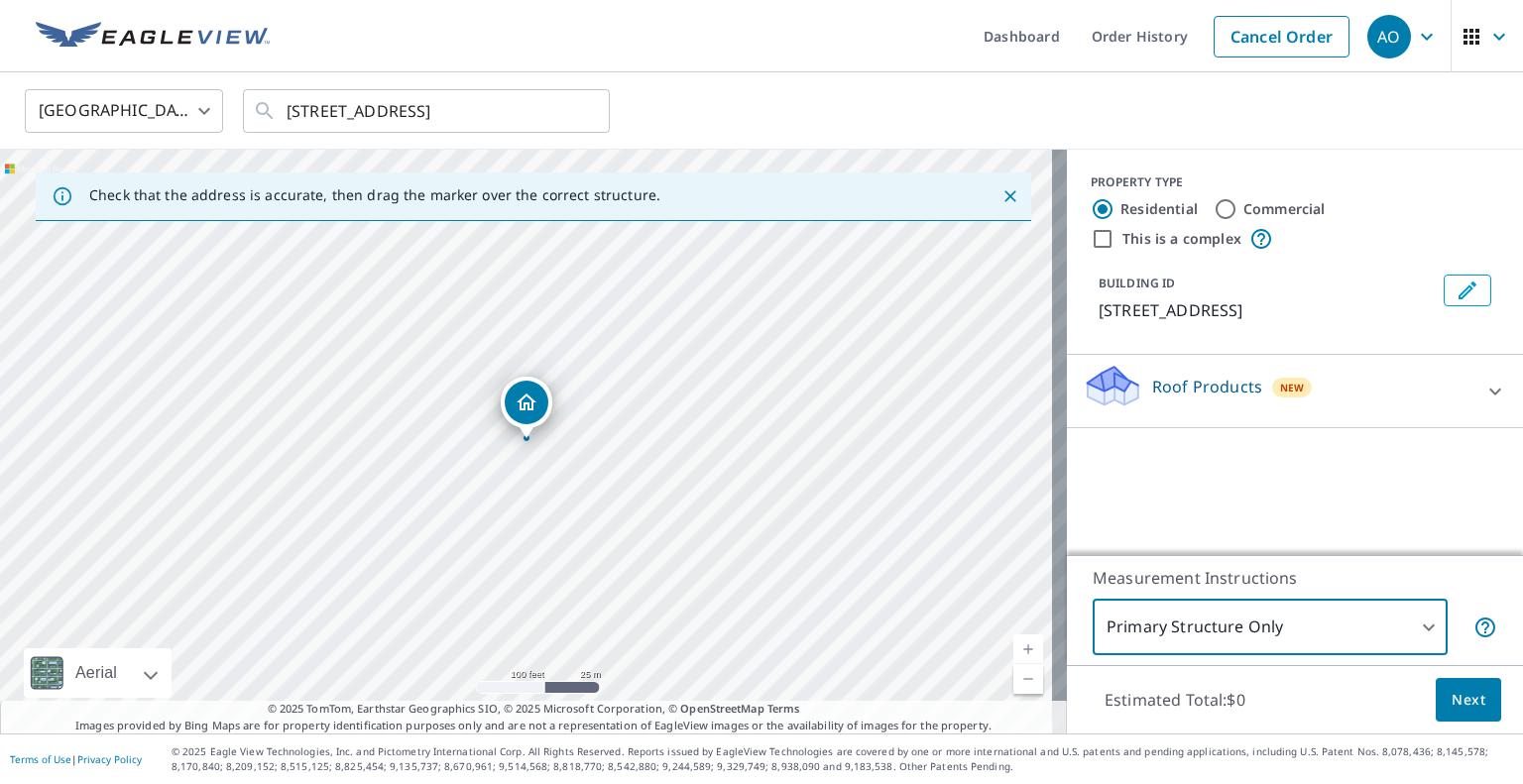 click on "Next" at bounding box center [1468, 700] 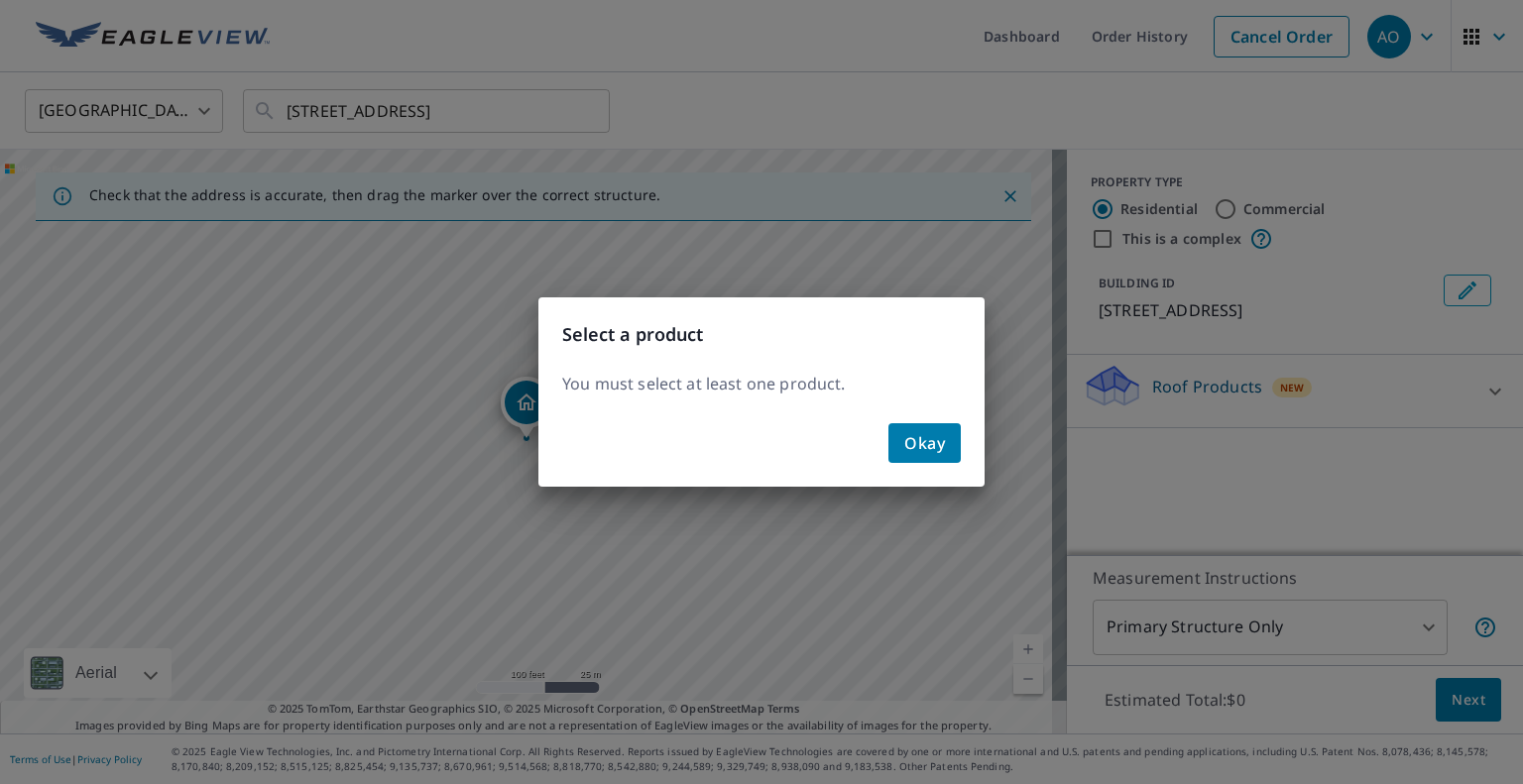 click on "Okay" at bounding box center (924, 443) 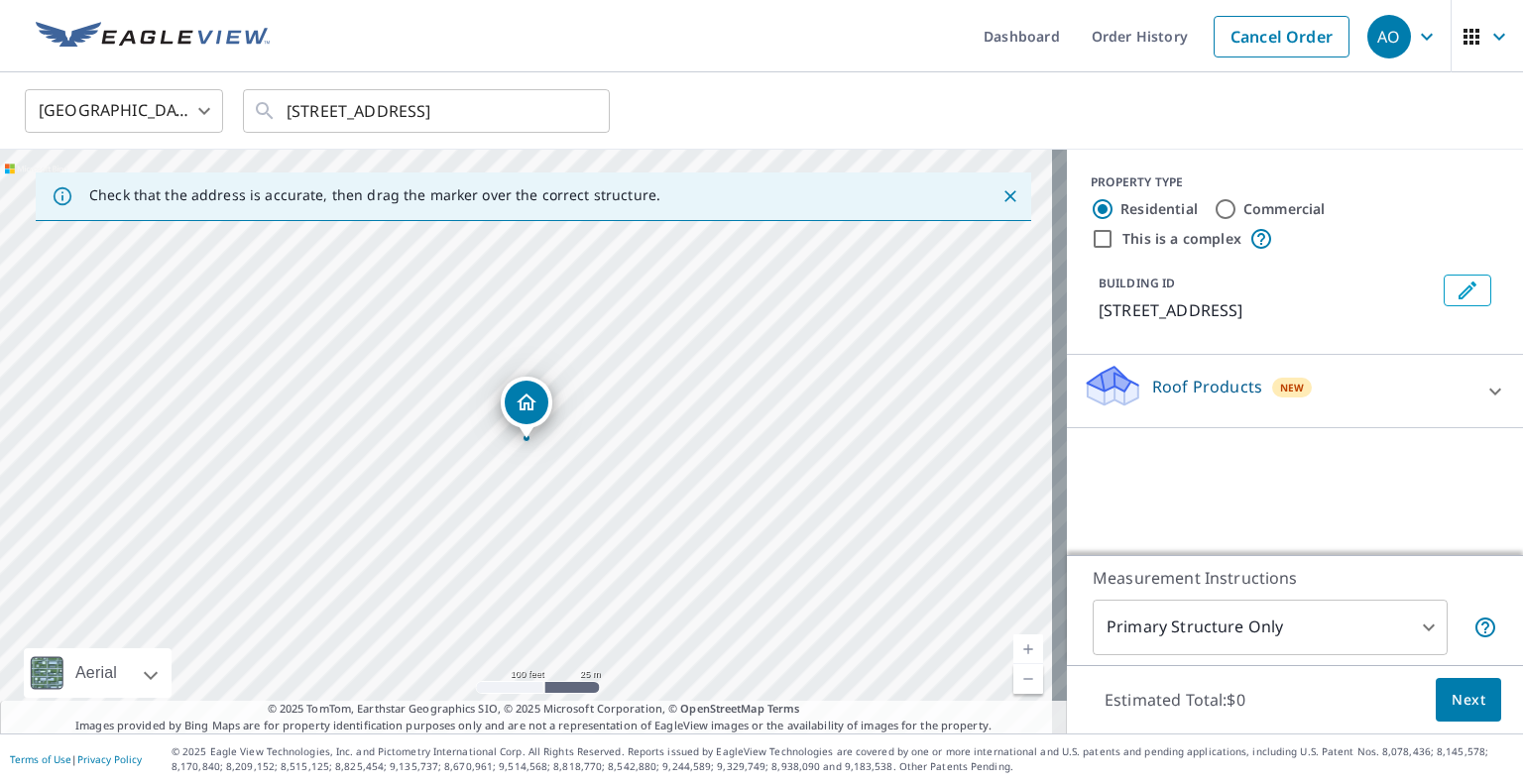 click on "Roof Products New" at bounding box center (1277, 391) 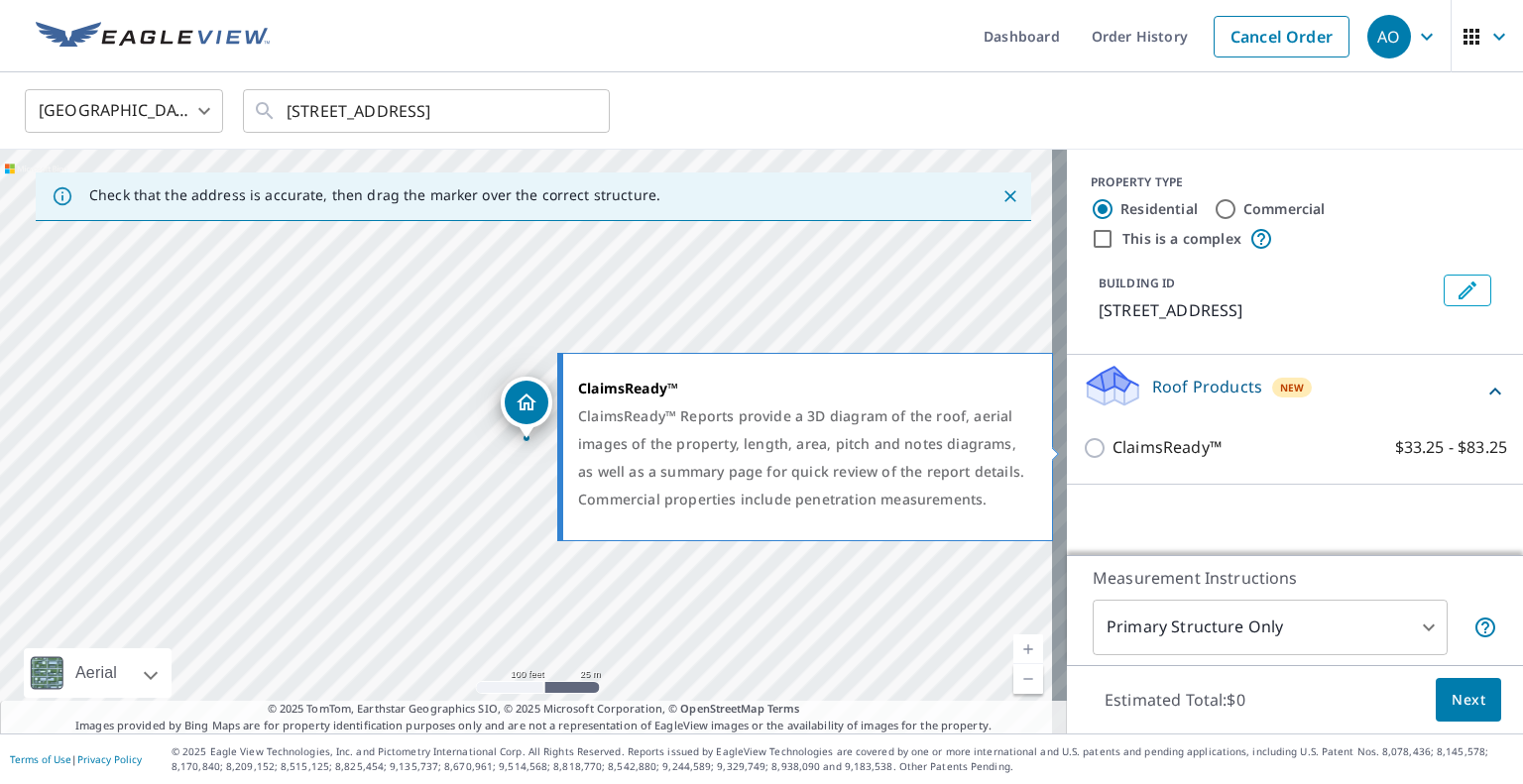 click on "ClaimsReady™" at bounding box center (1167, 447) 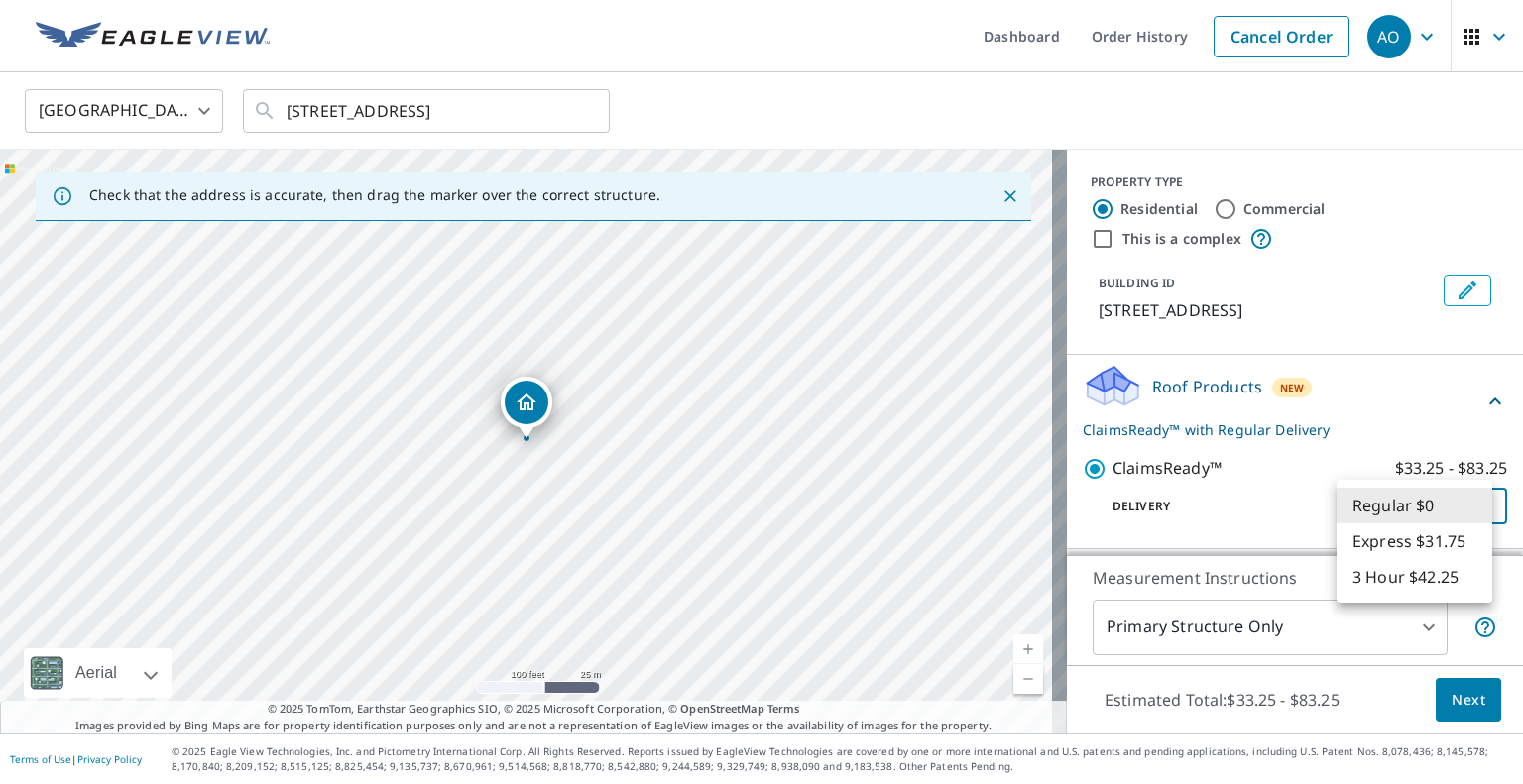 click on "AO AO
Dashboard Order History Cancel Order AO [GEOGRAPHIC_DATA] [GEOGRAPHIC_DATA] ​ [STREET_ADDRESS] ​ Check that the address is accurate, then drag the marker over the correct structure. [STREET_ADDRESS] A standard road map Aerial A detailed look from above Labels Labels 100 feet 25 m © 2025 TomTom, © Vexcel Imaging, © 2025 Microsoft Corporation,  © OpenStreetMap Terms © 2025 TomTom, Earthstar Geographics SIO, © 2025 Microsoft Corporation, ©   OpenStreetMap   Terms Images provided by Bing Maps are for property identification purposes only and are not a representation of EagleView images or the availability of images for the property. PROPERTY TYPE Residential Commercial This is a complex BUILDING ID [STREET_ADDRESS] Roof Products New ClaimsReady™ with Regular Delivery ClaimsReady™ $33.25 - $83.25 Delivery Regular $0 8 ​ Measurement Instructions Primary Structure Only 2 ​ Estimated Total:  $33.25 - $83.25 Next Terms of Use  |" at bounding box center [762, 392] 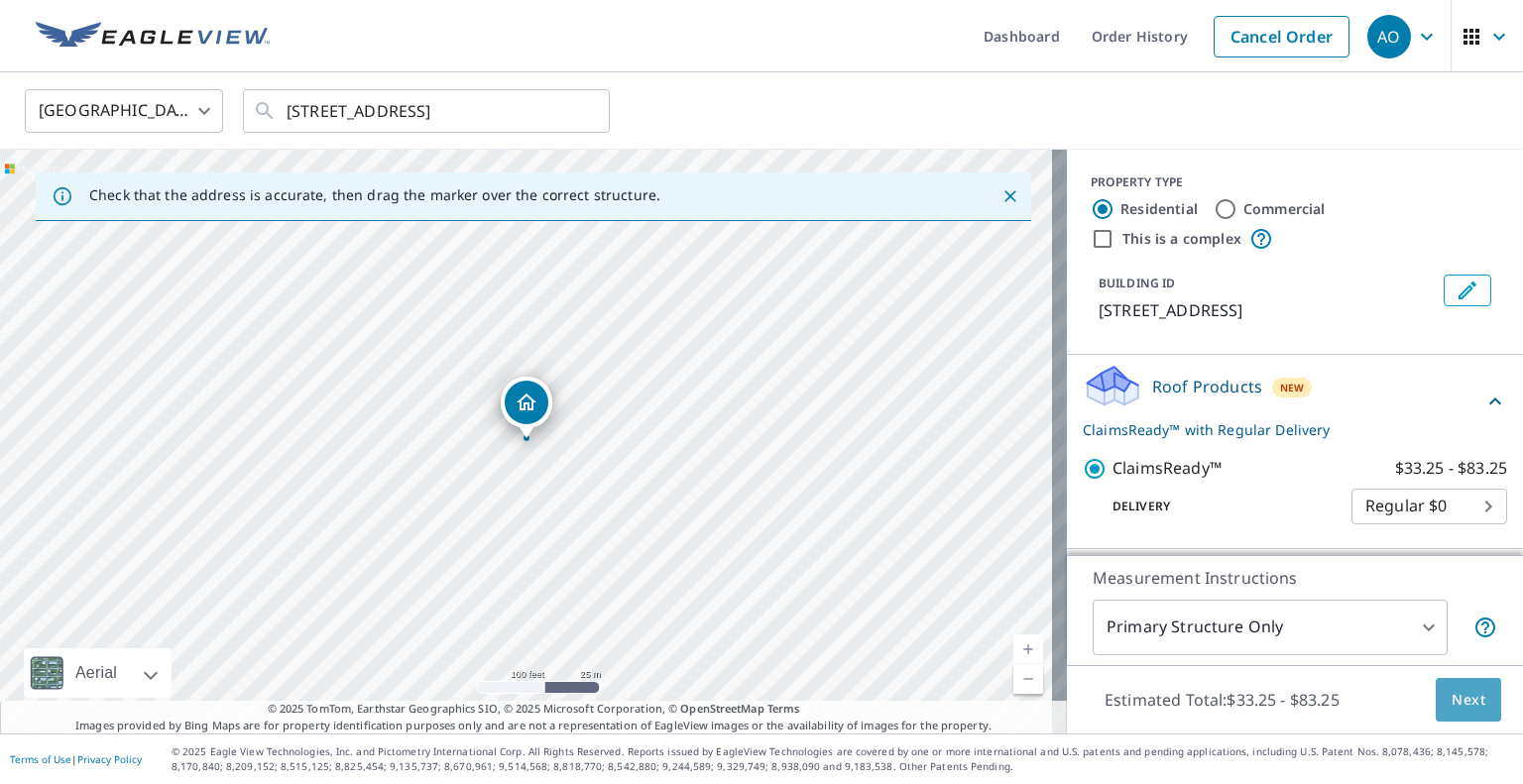 click on "Next" at bounding box center [1468, 700] 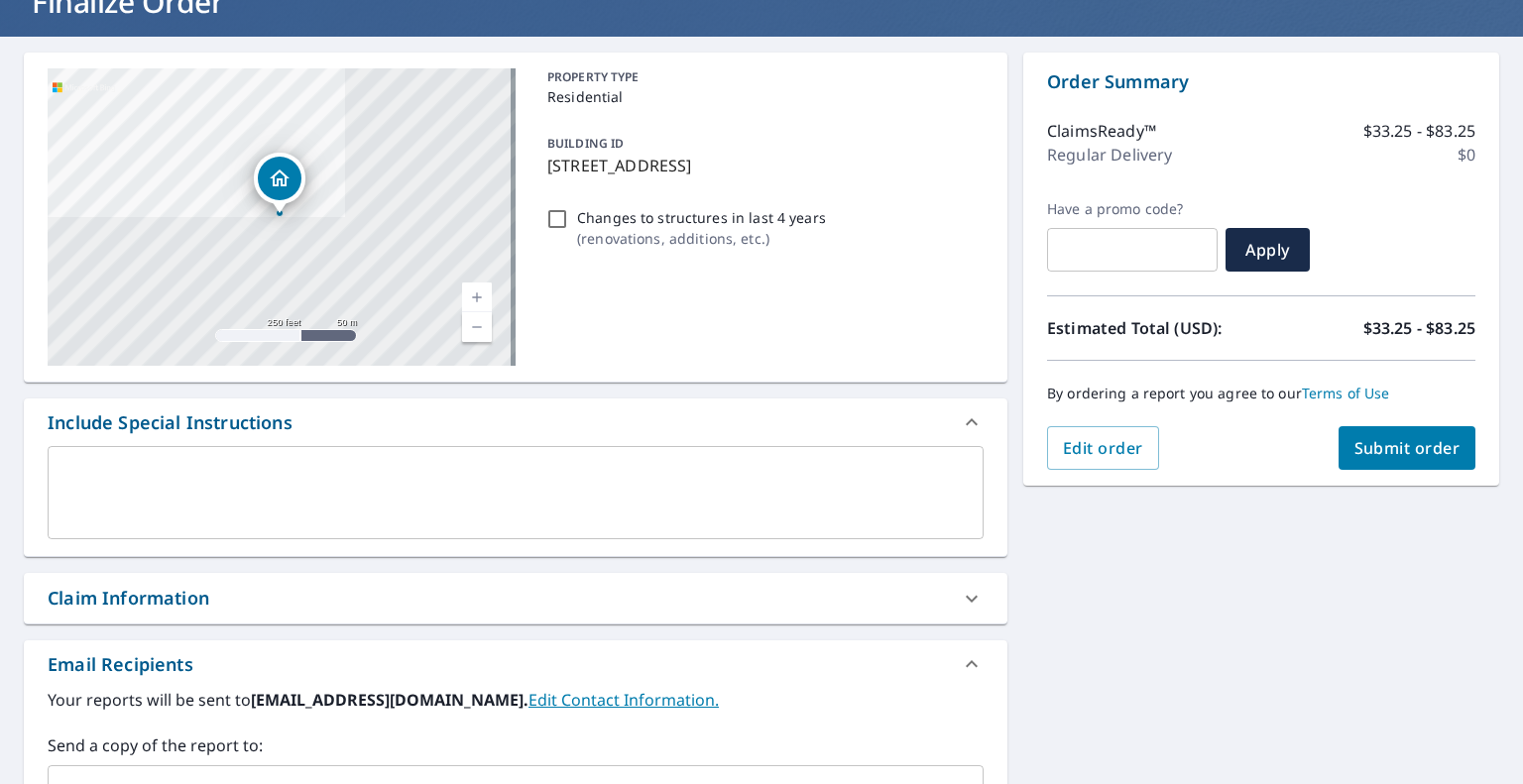 scroll, scrollTop: 6, scrollLeft: 0, axis: vertical 